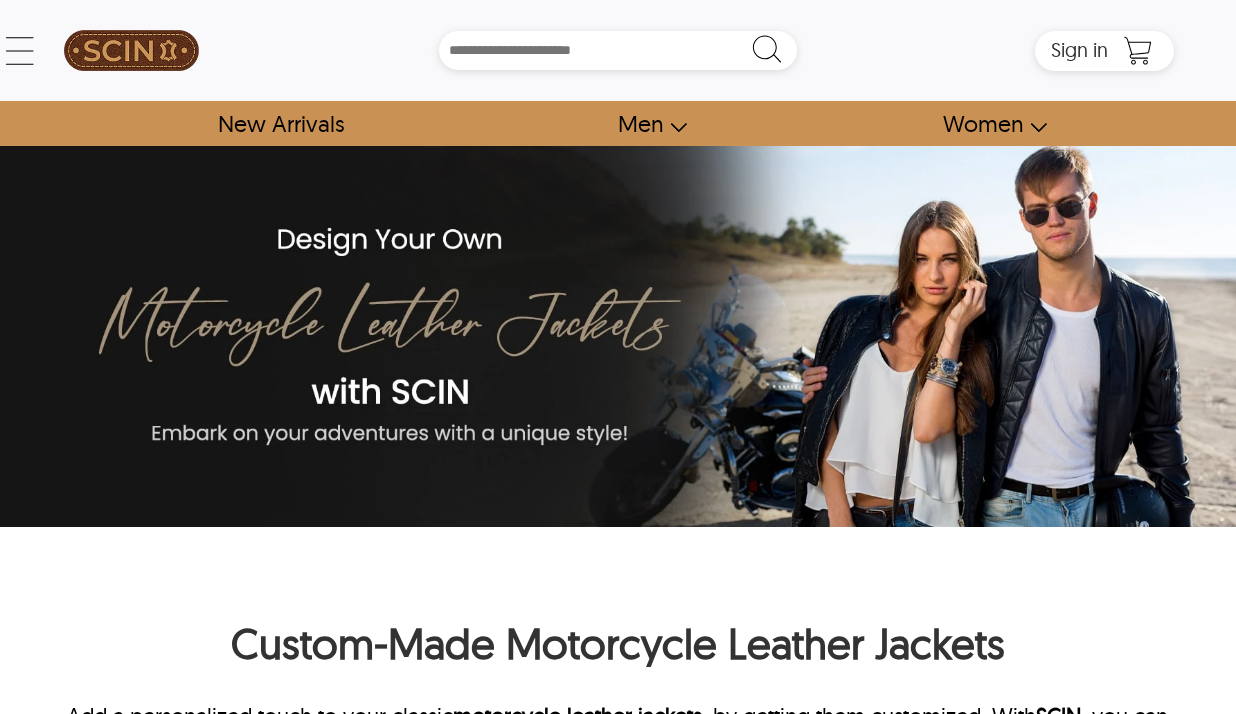 scroll, scrollTop: 0, scrollLeft: 0, axis: both 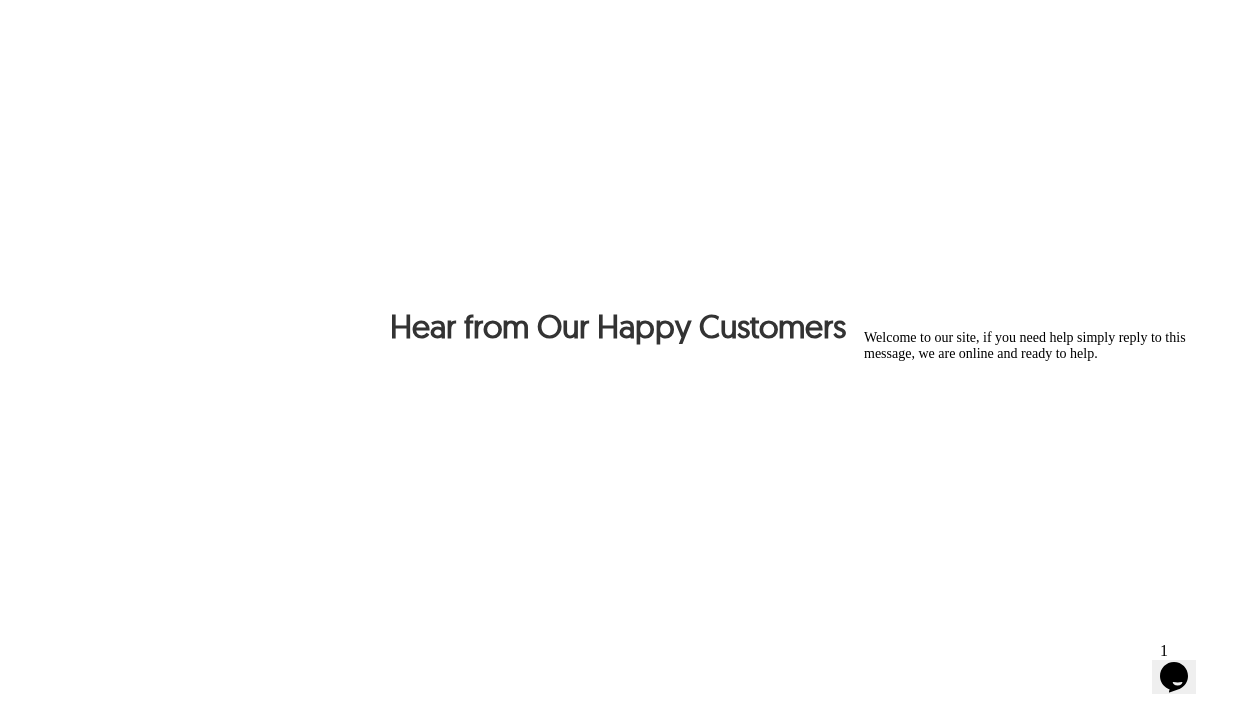 click at bounding box center (1054, -796) 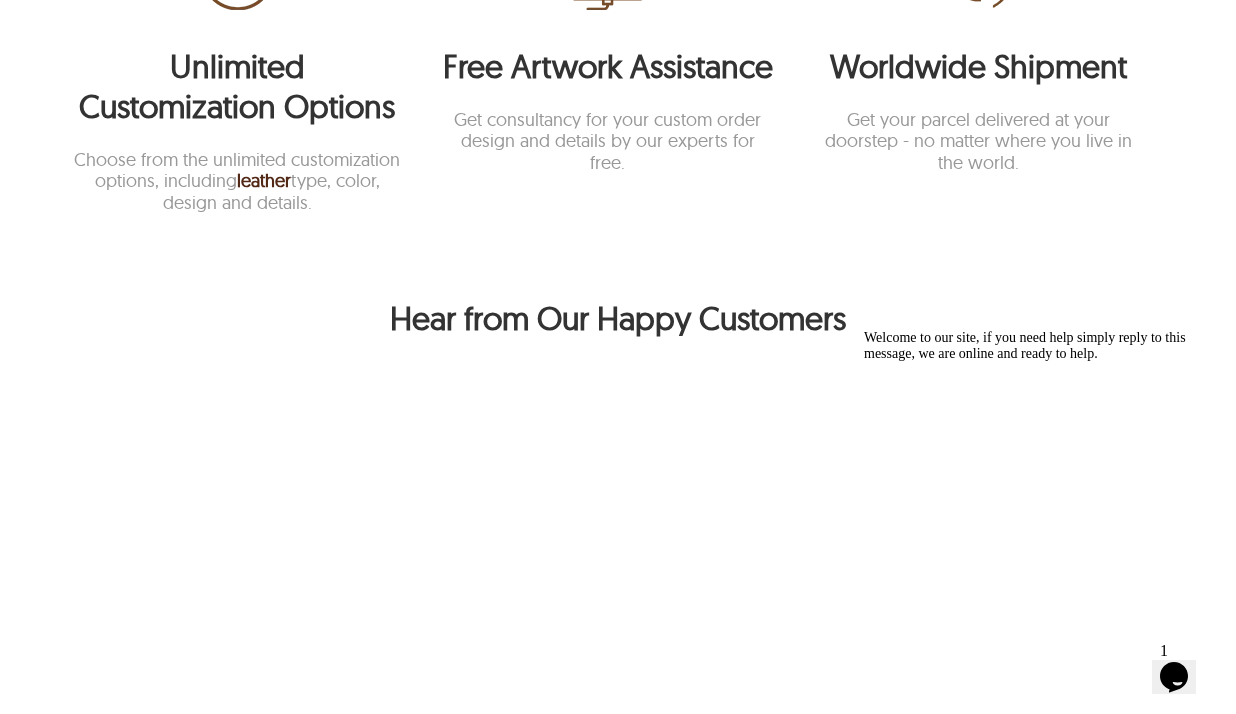 scroll, scrollTop: 1997, scrollLeft: 0, axis: vertical 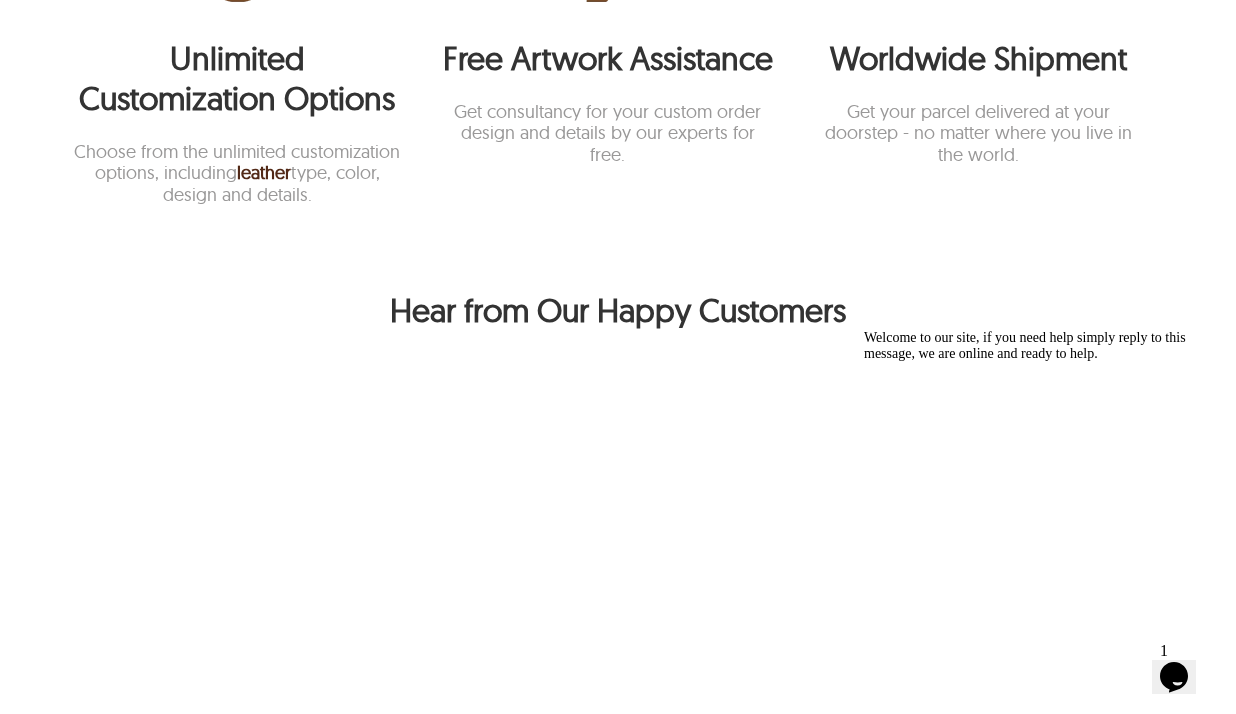click at bounding box center (1054, -812) 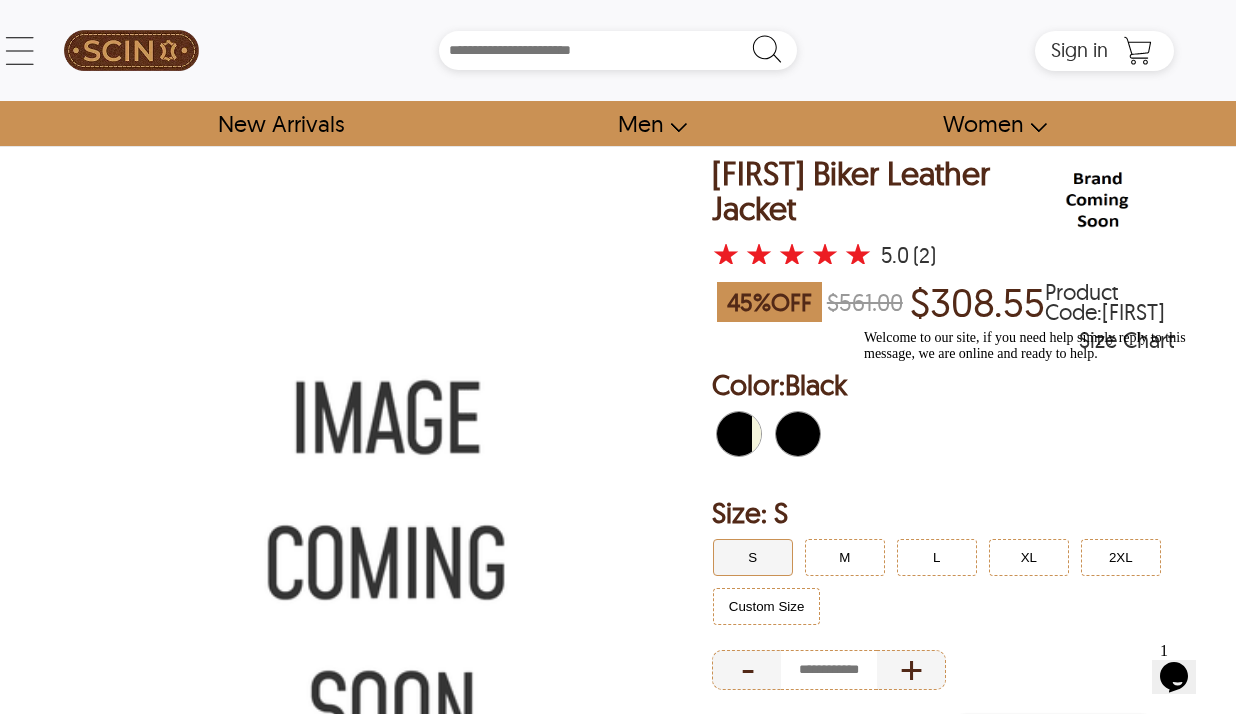 scroll, scrollTop: 0, scrollLeft: 0, axis: both 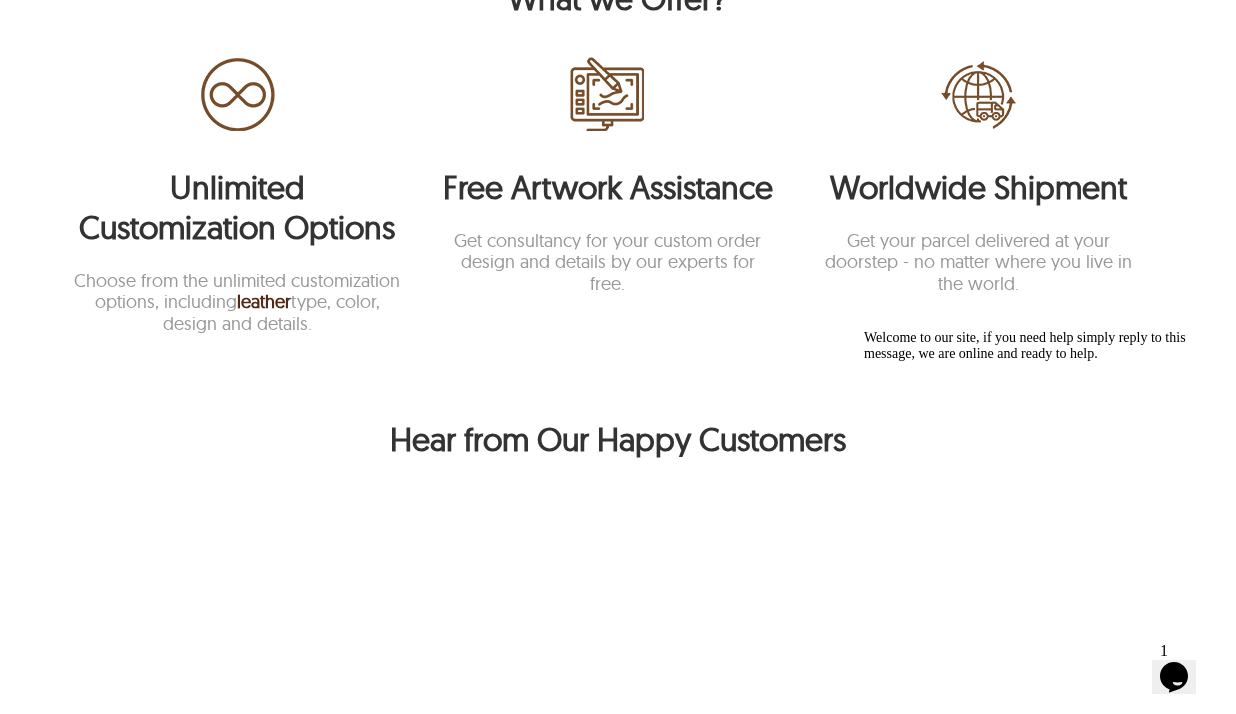 click at bounding box center (1054, -683) 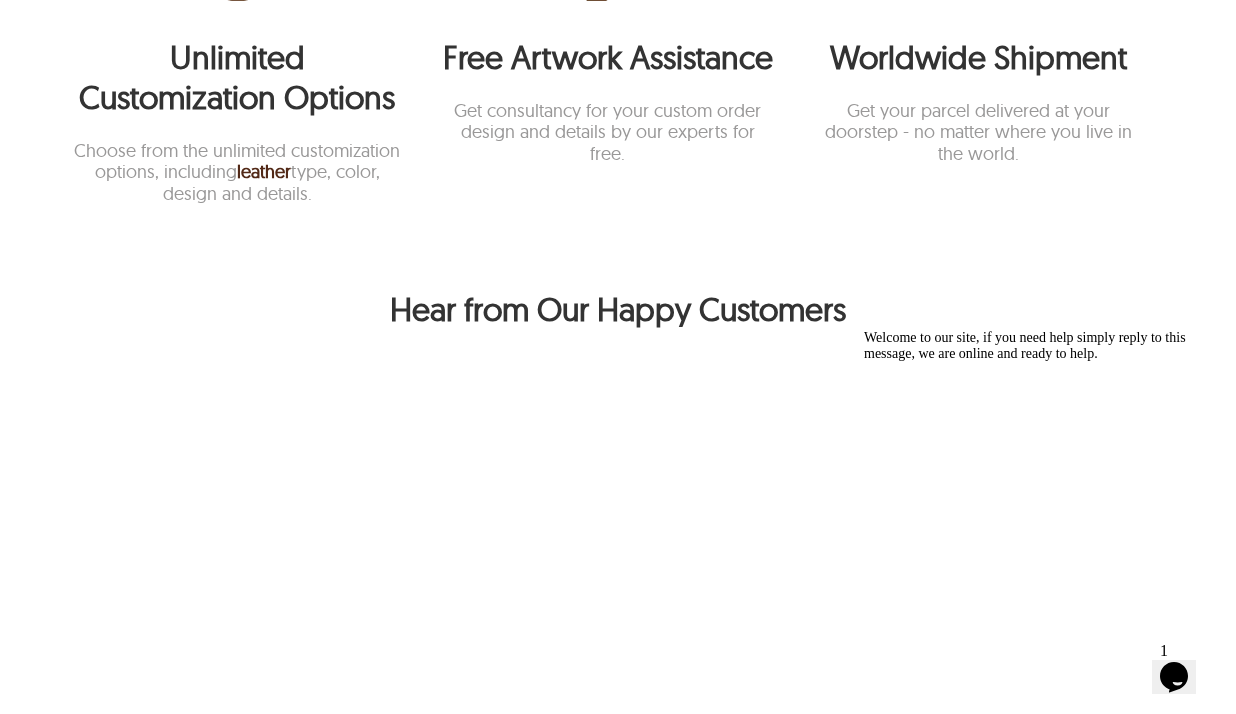scroll, scrollTop: 2000, scrollLeft: 0, axis: vertical 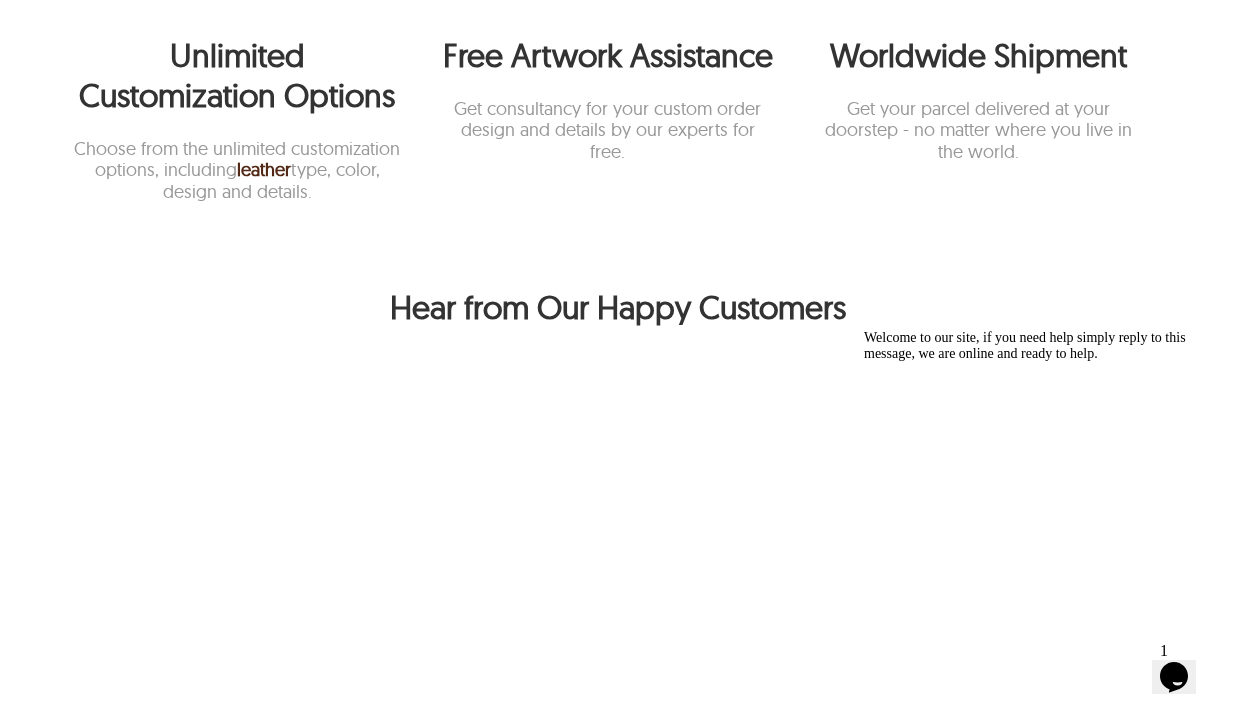 click at bounding box center (332, -553) 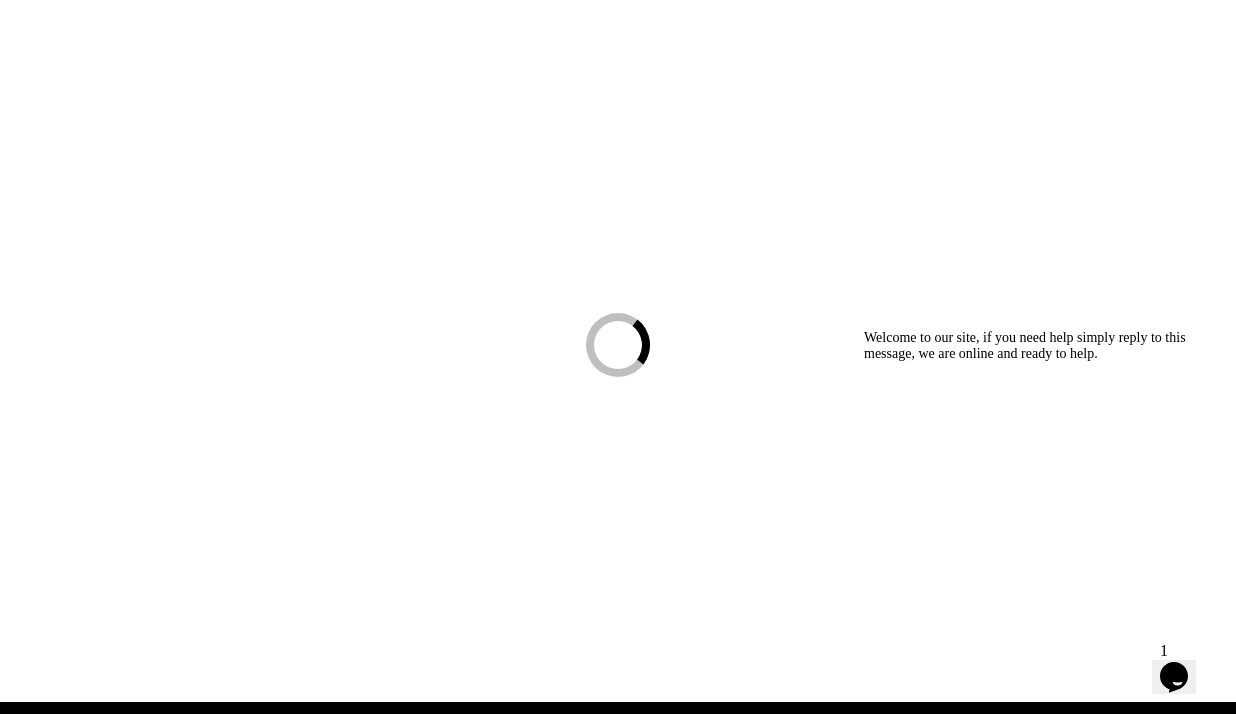scroll, scrollTop: 0, scrollLeft: 0, axis: both 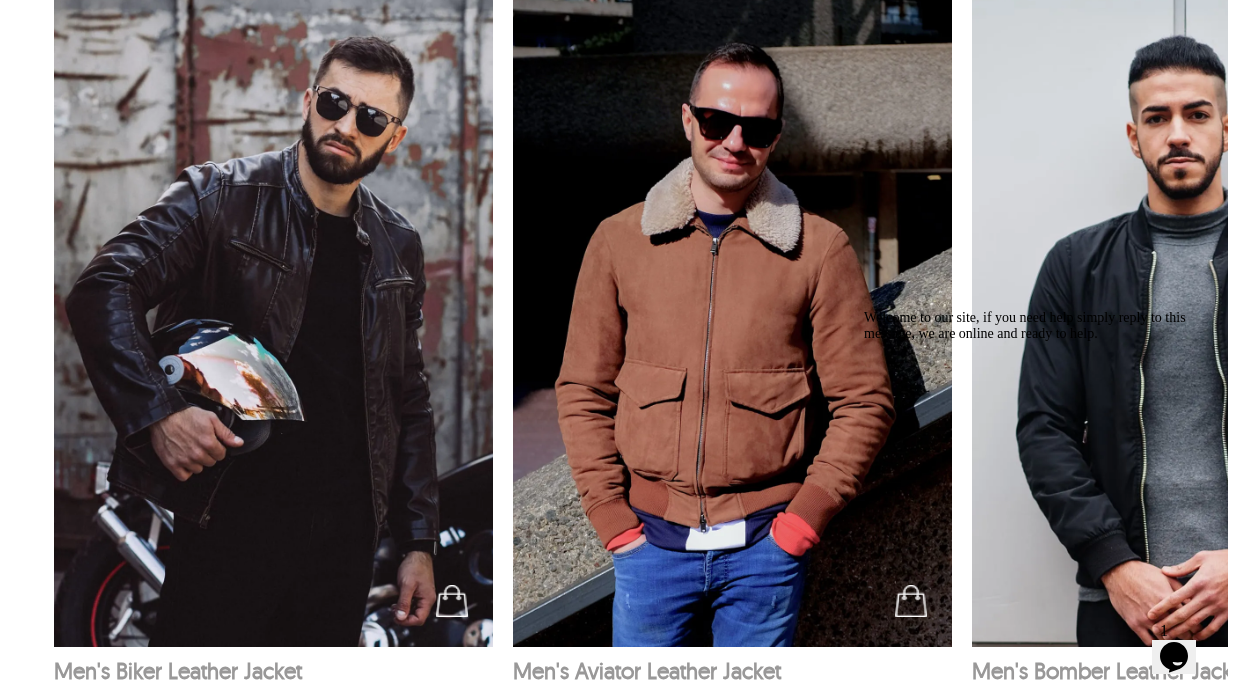 click at bounding box center [274, 317] 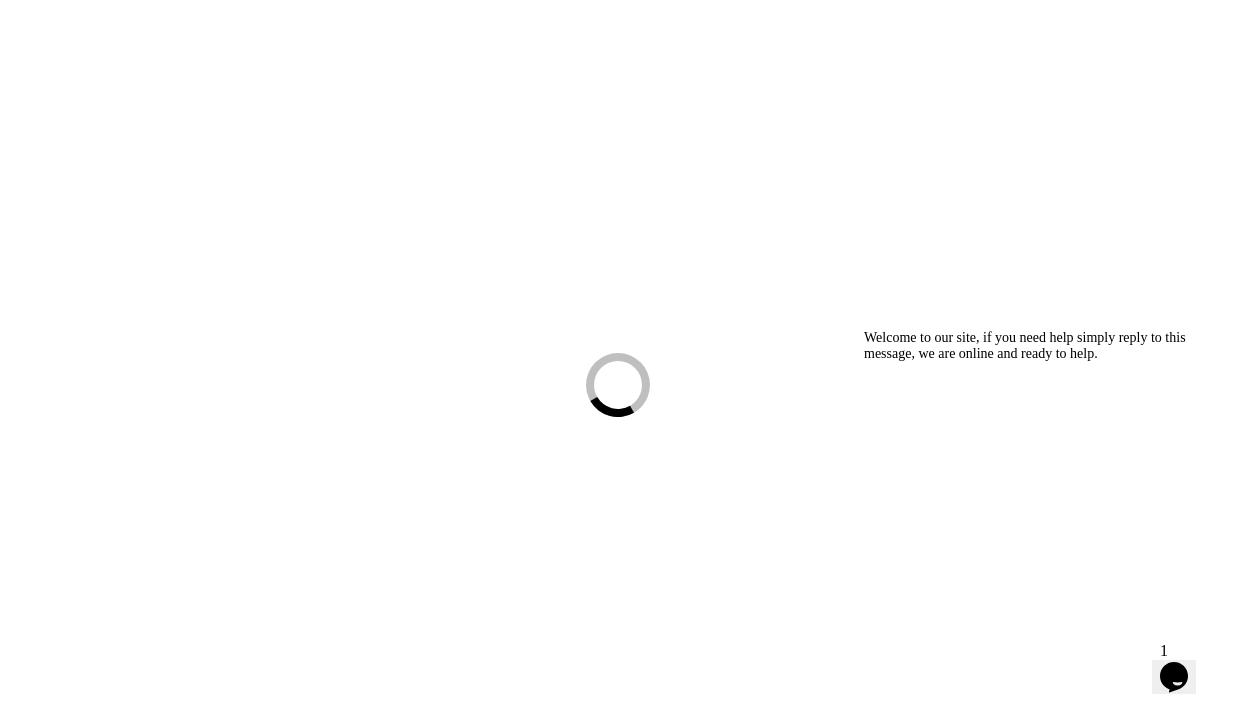 scroll, scrollTop: 0, scrollLeft: 0, axis: both 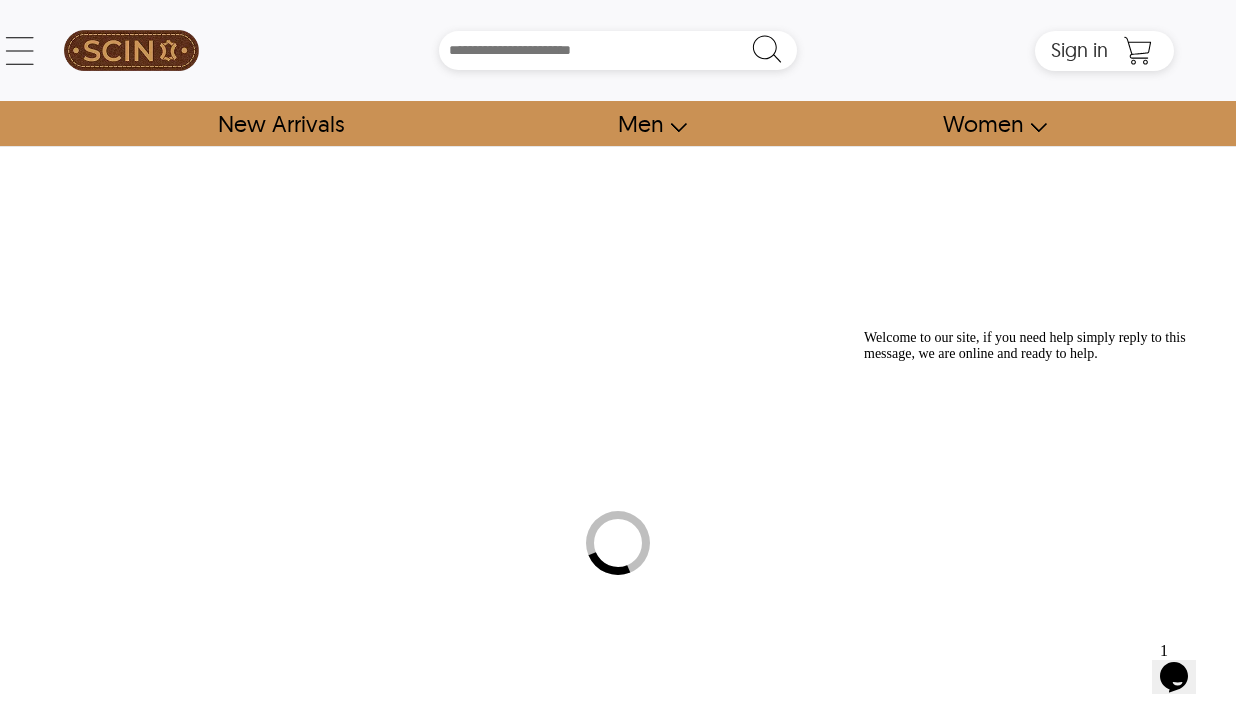 select on "********" 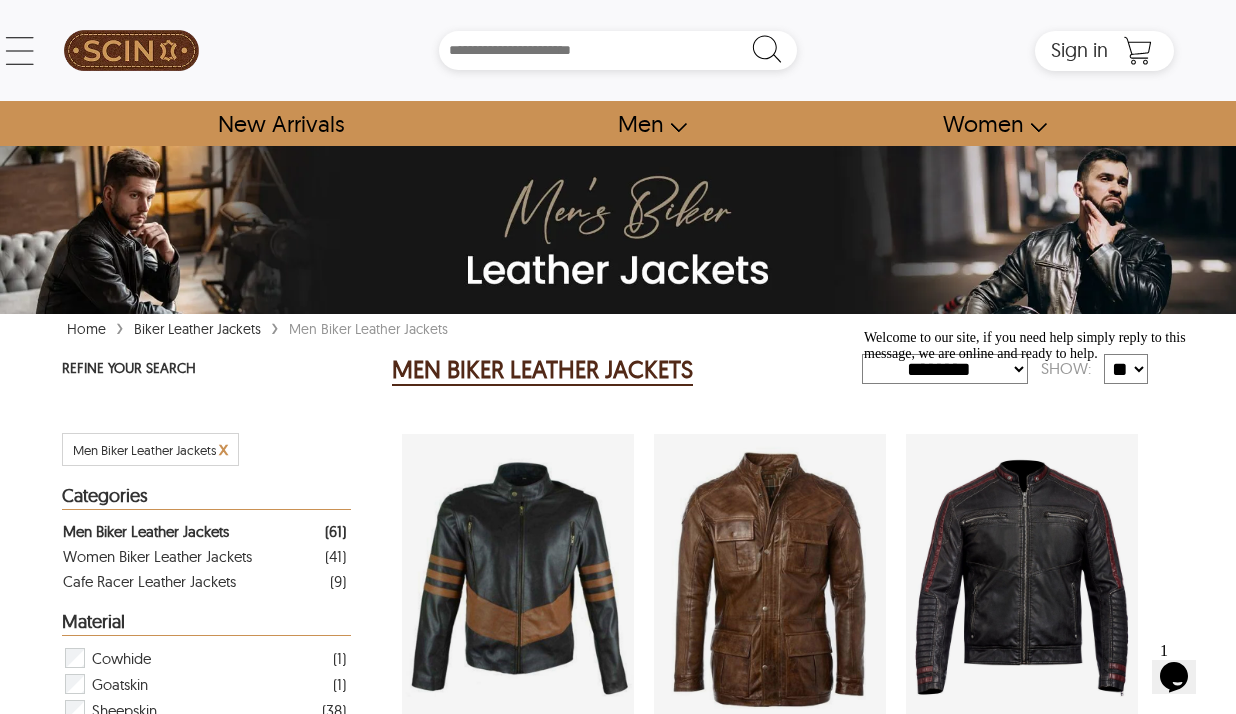drag, startPoint x: 1193, startPoint y: 467, endPoint x: 2049, endPoint y: 790, distance: 914.91254 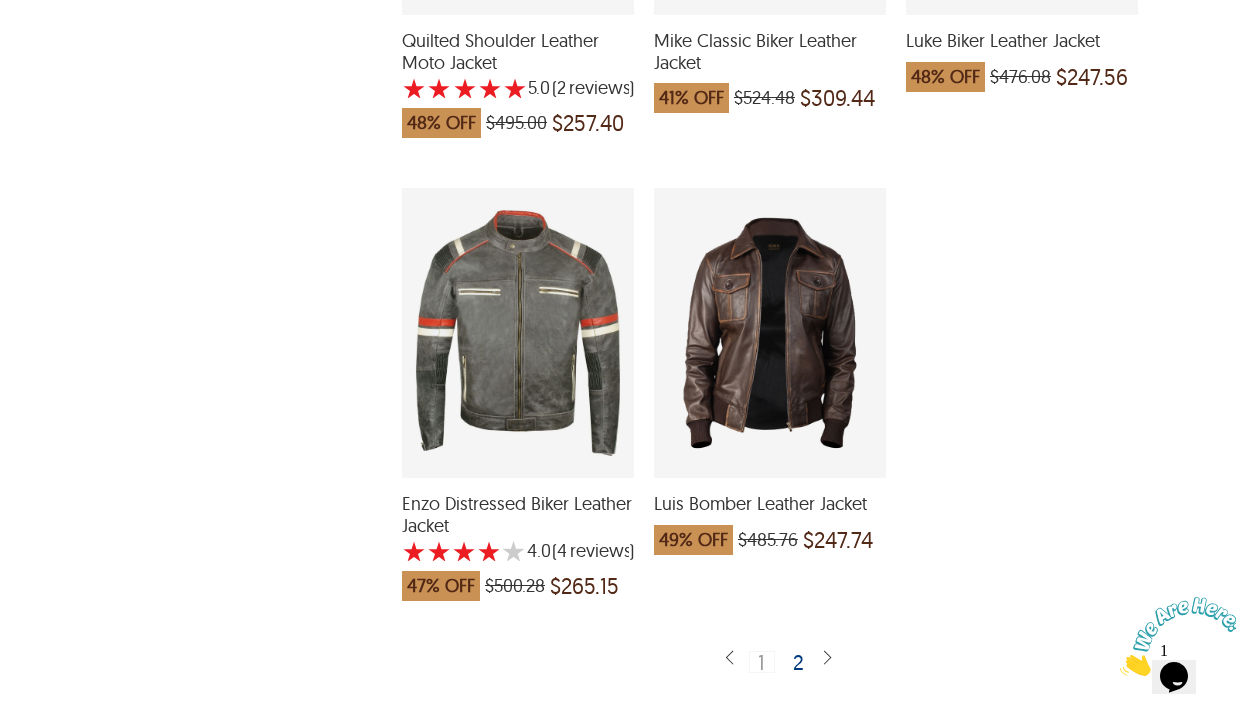 scroll, scrollTop: 4806, scrollLeft: 0, axis: vertical 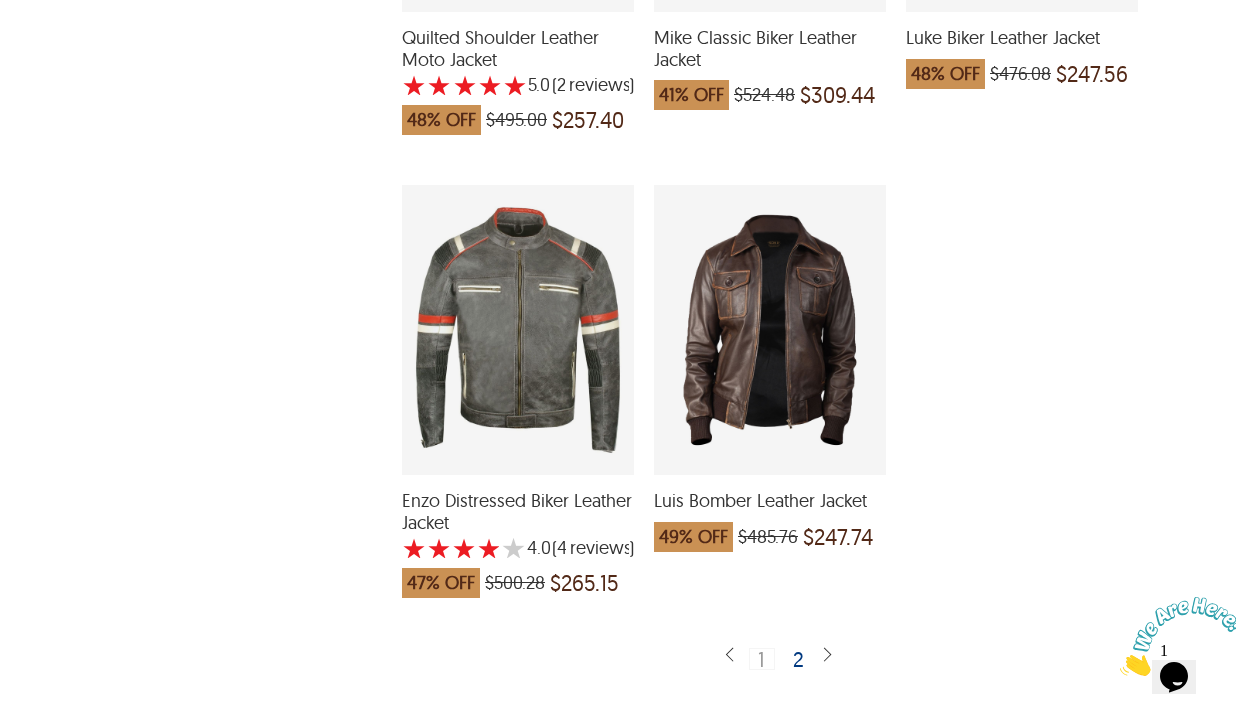 click at bounding box center (770, 330) 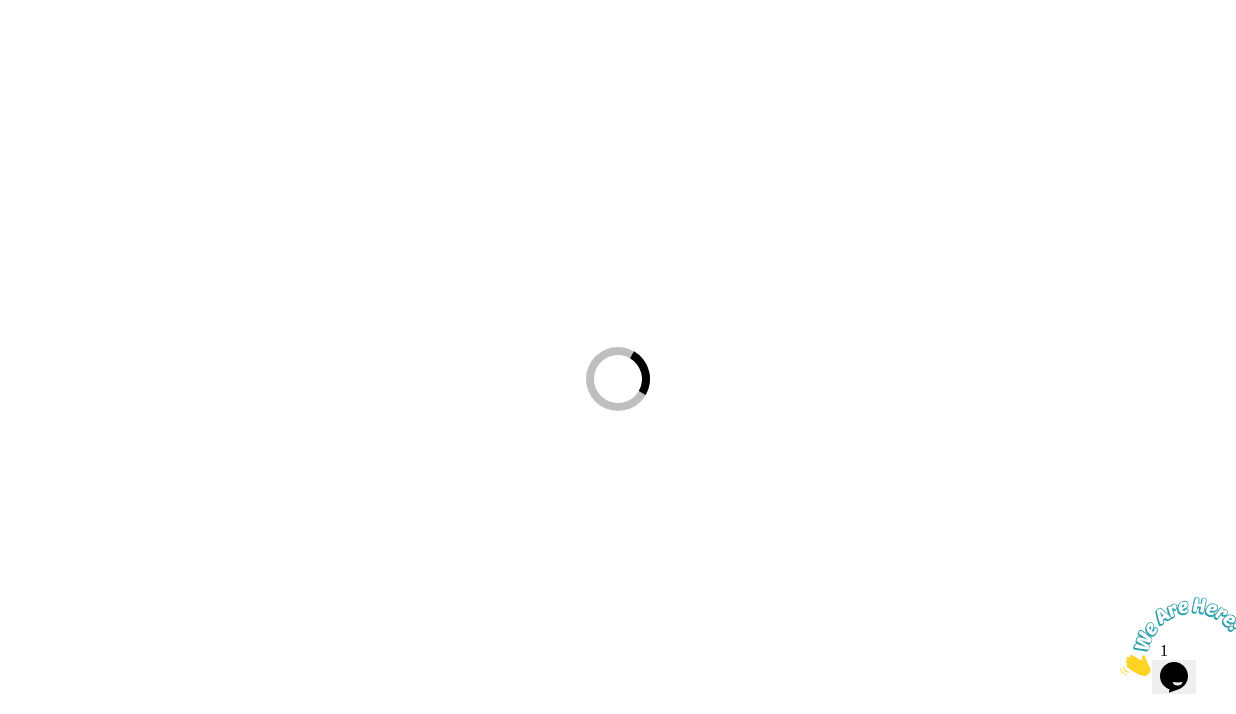 scroll, scrollTop: 0, scrollLeft: 0, axis: both 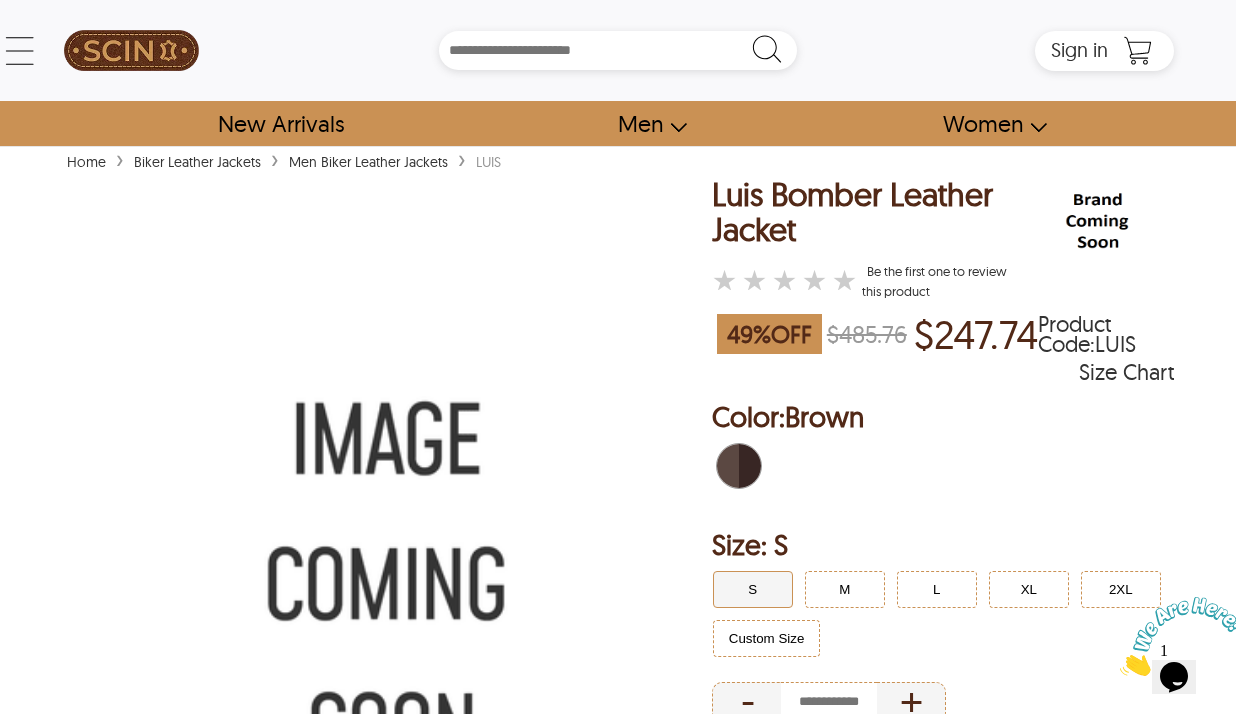 select on "********" 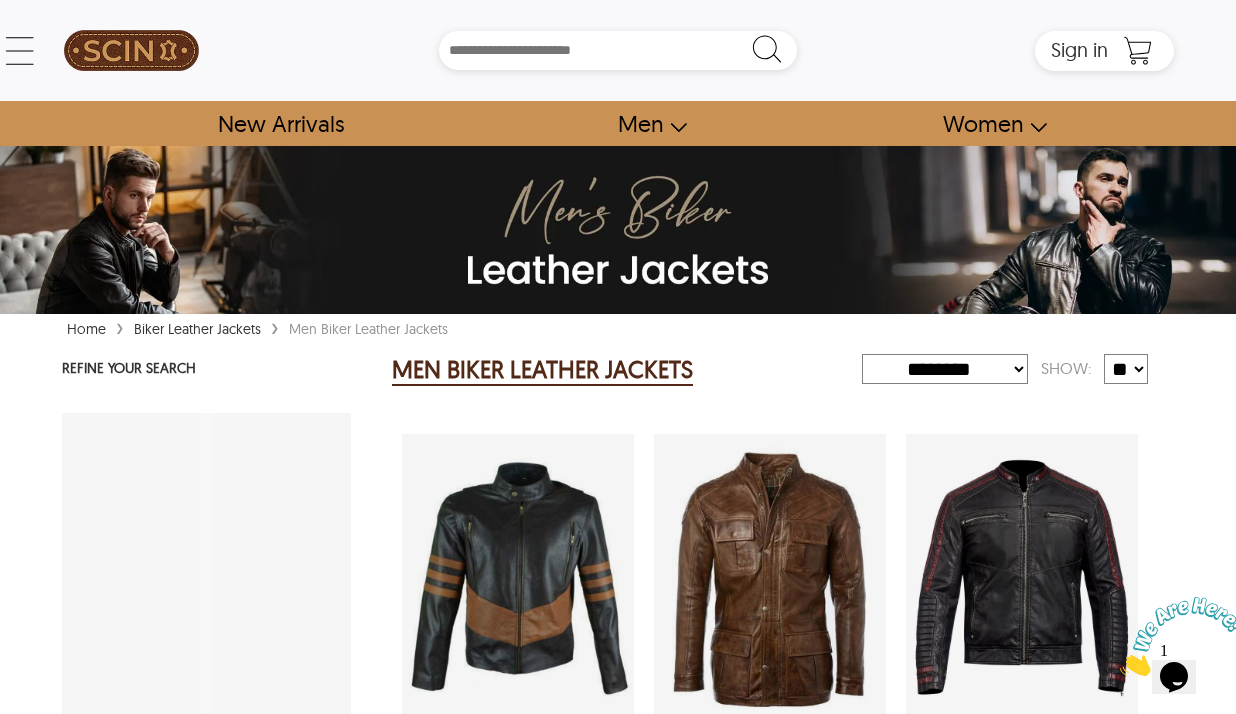 scroll, scrollTop: 4806, scrollLeft: 0, axis: vertical 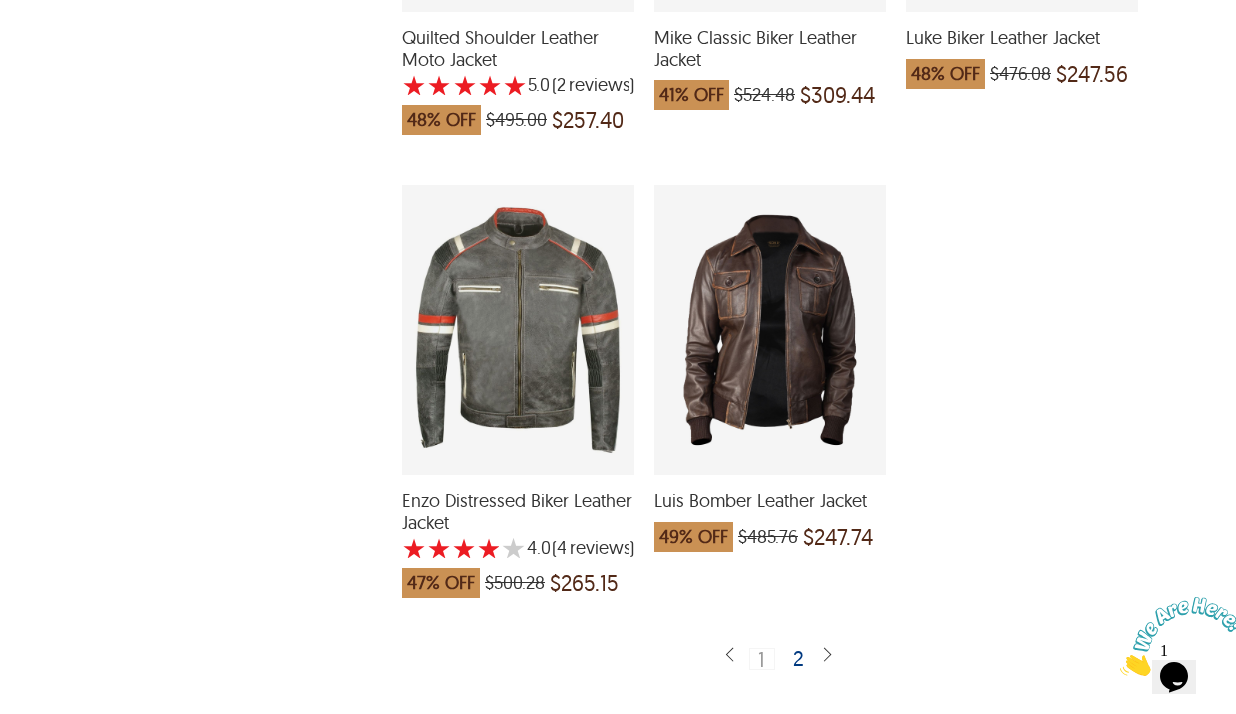click on "2" at bounding box center [799, 658] 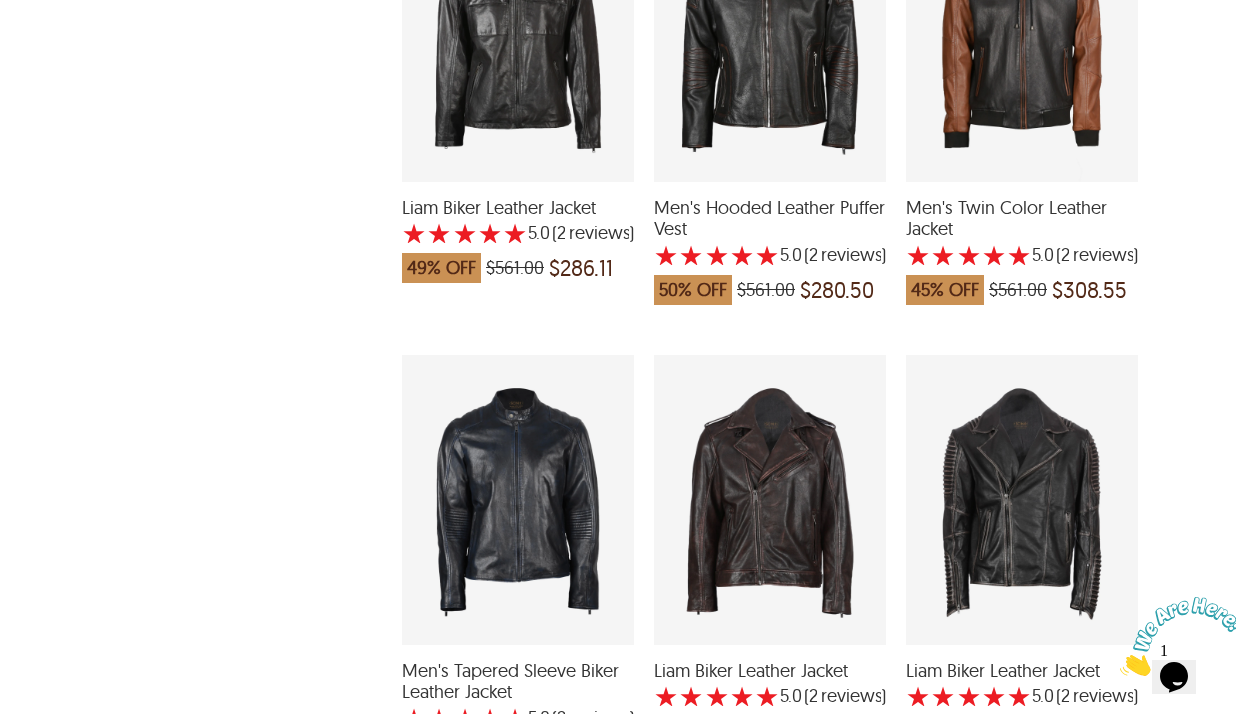 scroll, scrollTop: 3297, scrollLeft: 0, axis: vertical 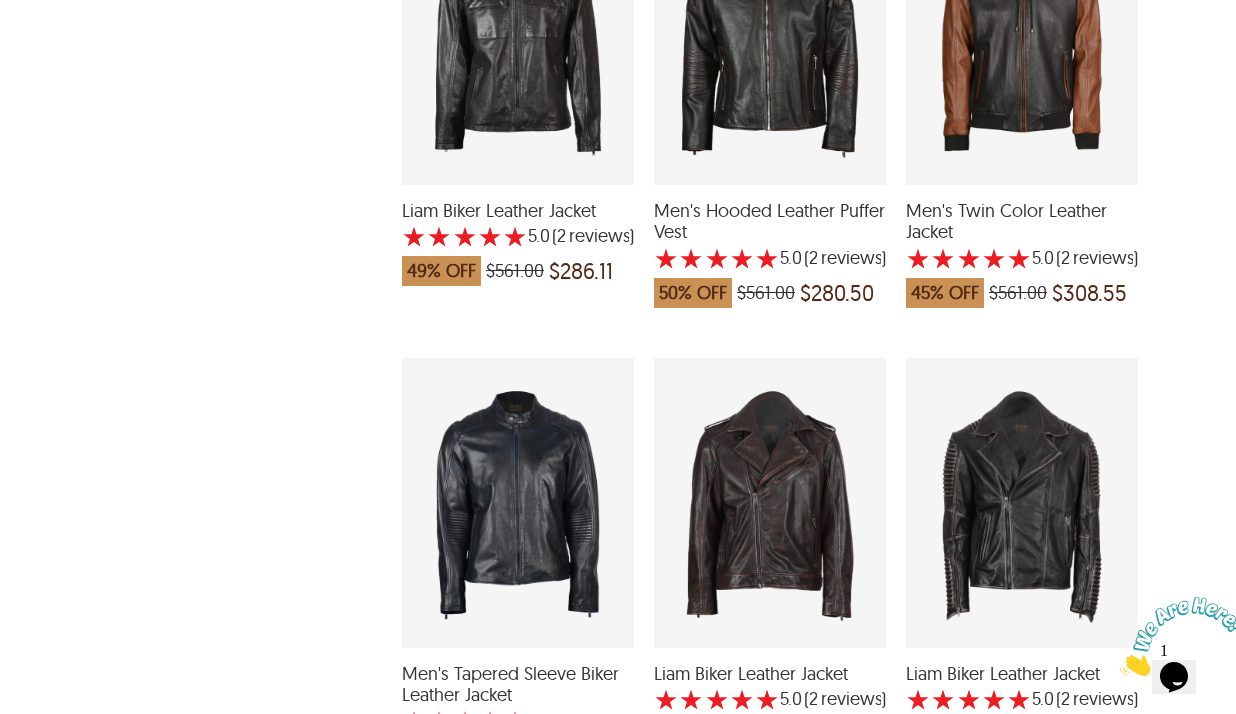 click at bounding box center [1022, 503] 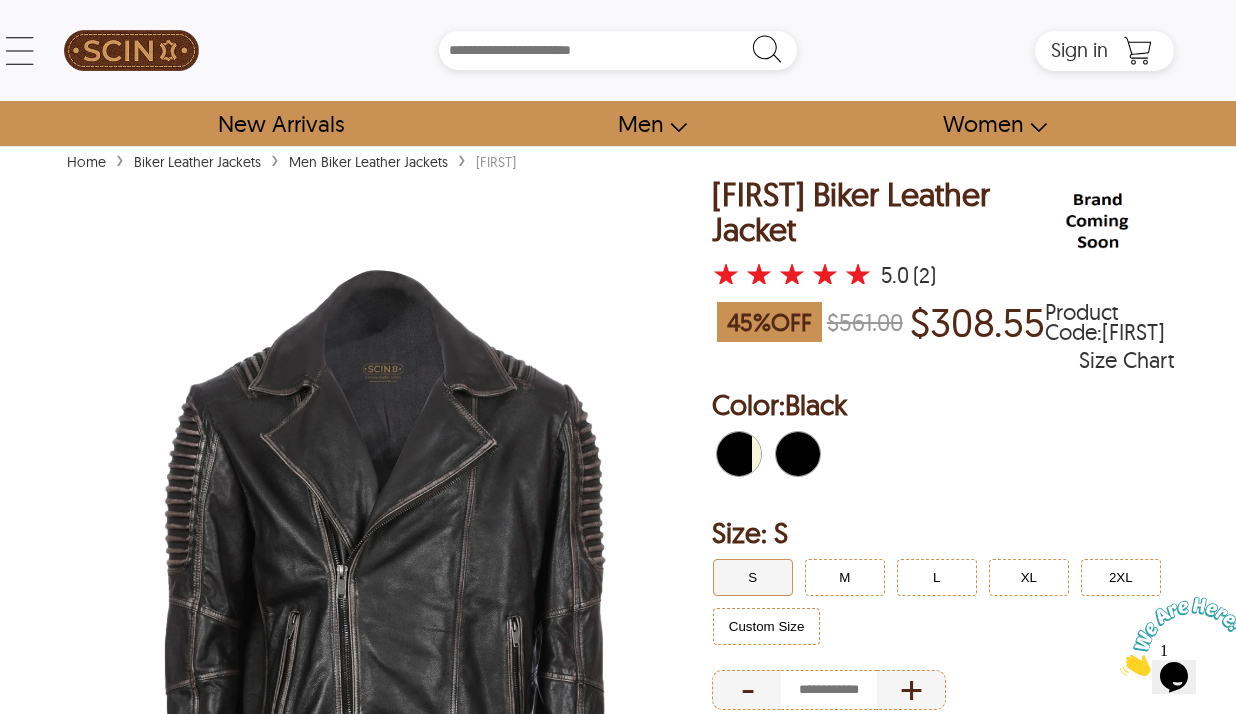 scroll, scrollTop: 0, scrollLeft: 0, axis: both 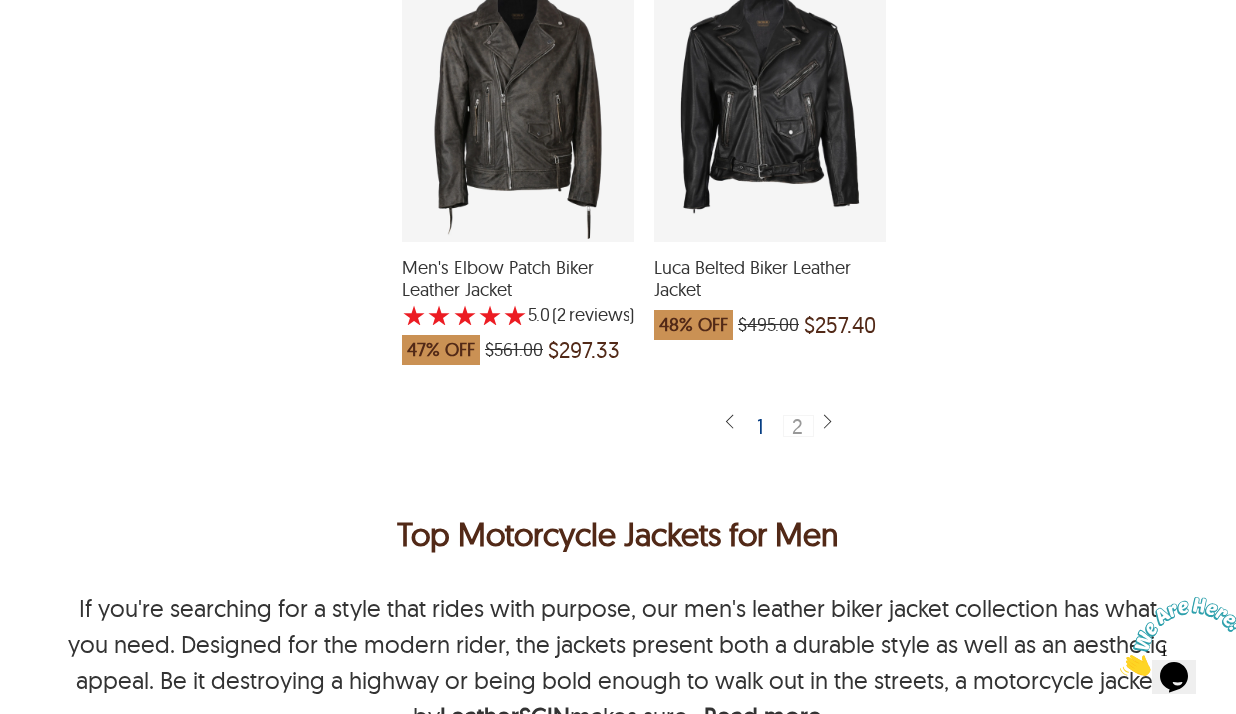 click on "2" at bounding box center [798, 426] 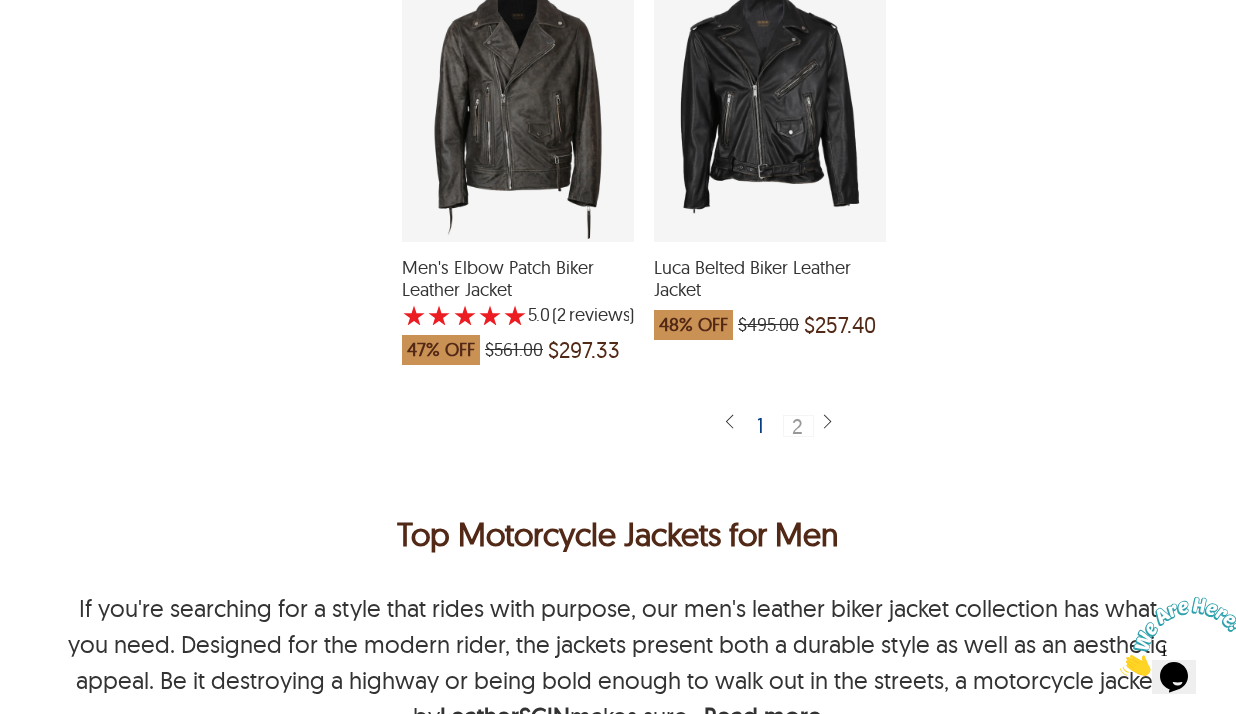 click on "1" at bounding box center [761, 425] 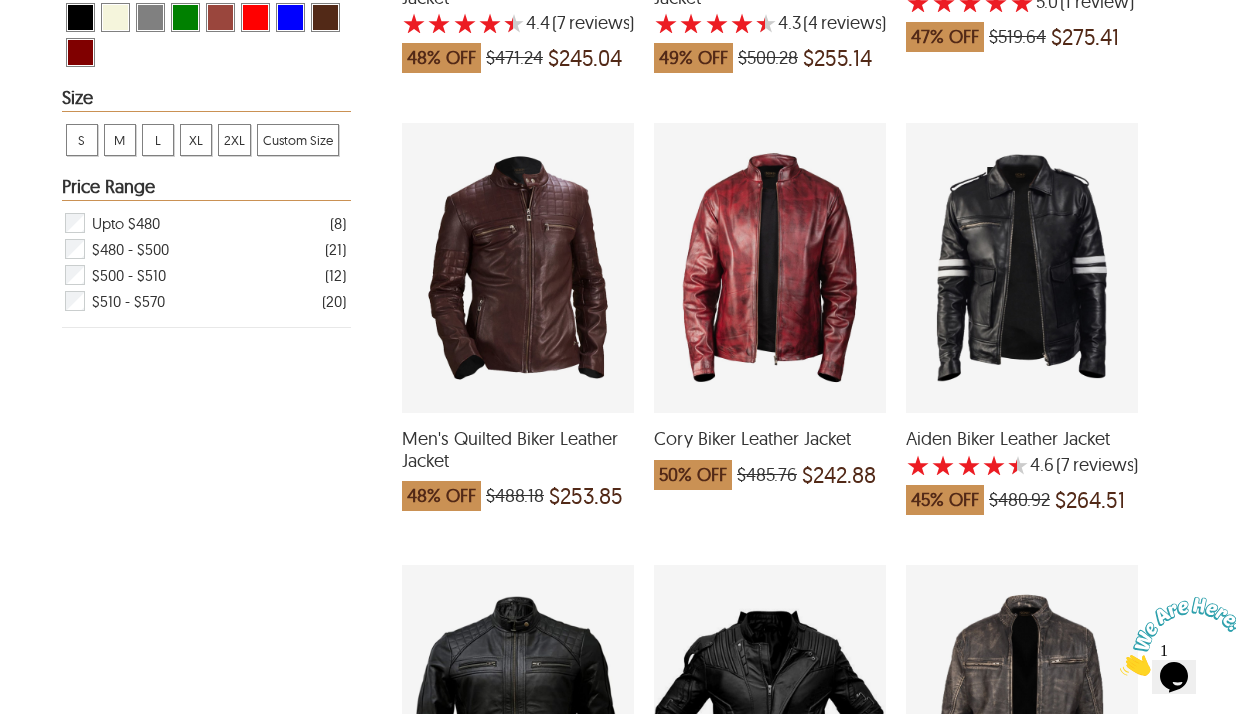 scroll, scrollTop: 783, scrollLeft: 0, axis: vertical 